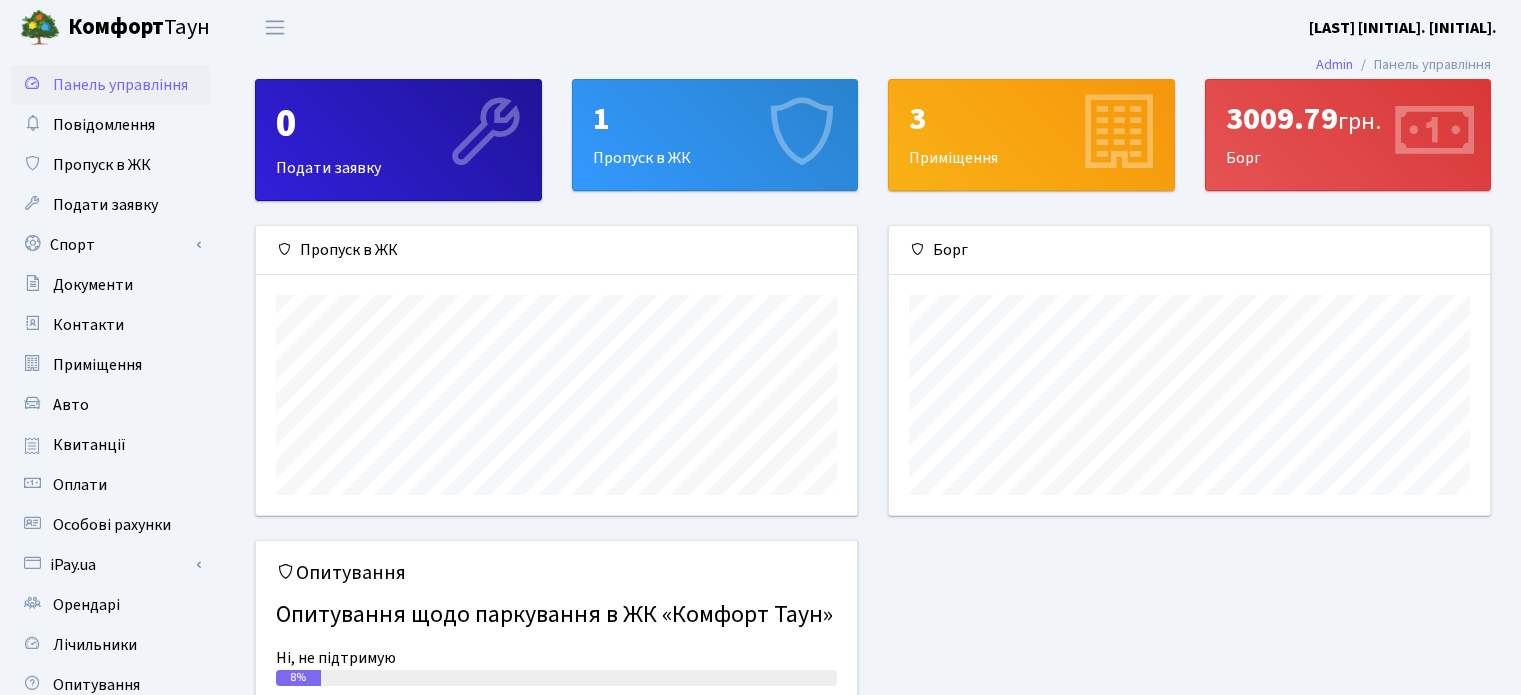 scroll, scrollTop: 0, scrollLeft: 0, axis: both 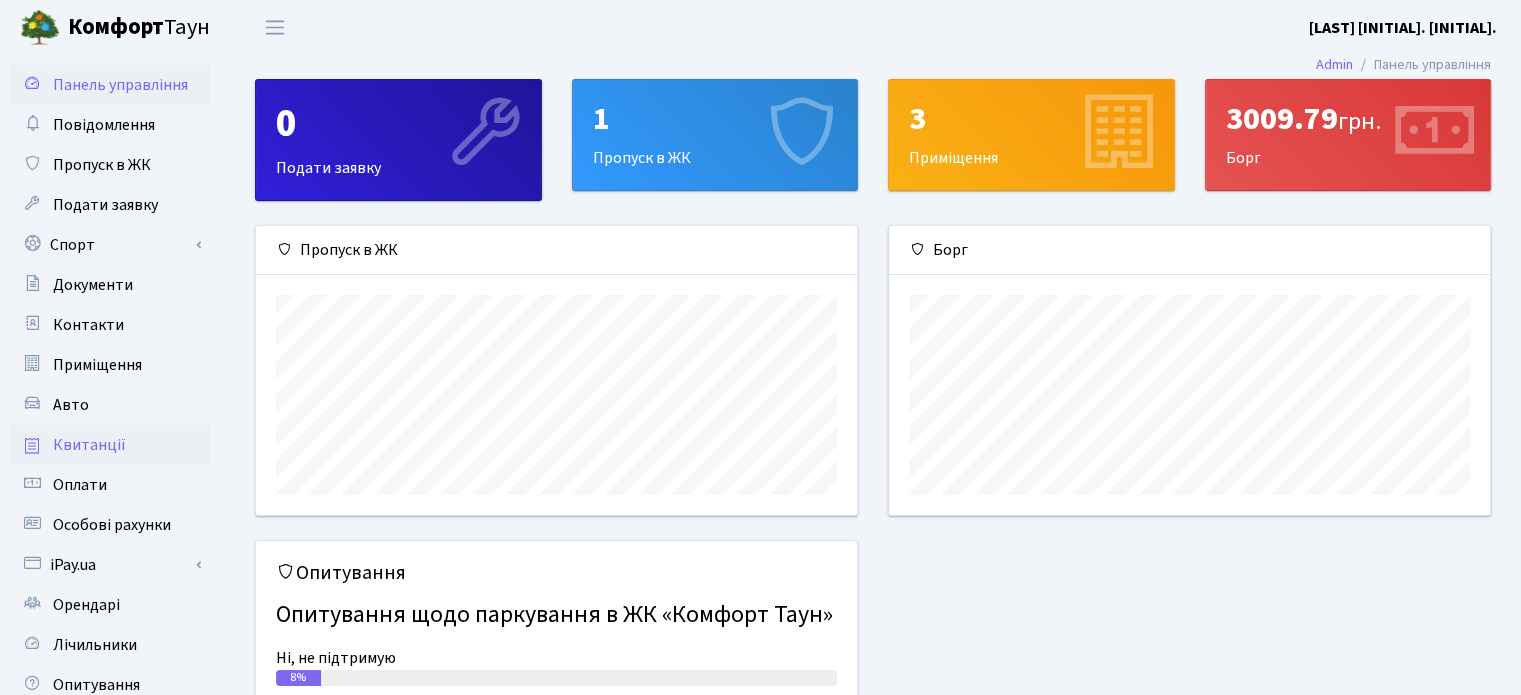 click on "Квитанції" at bounding box center (89, 445) 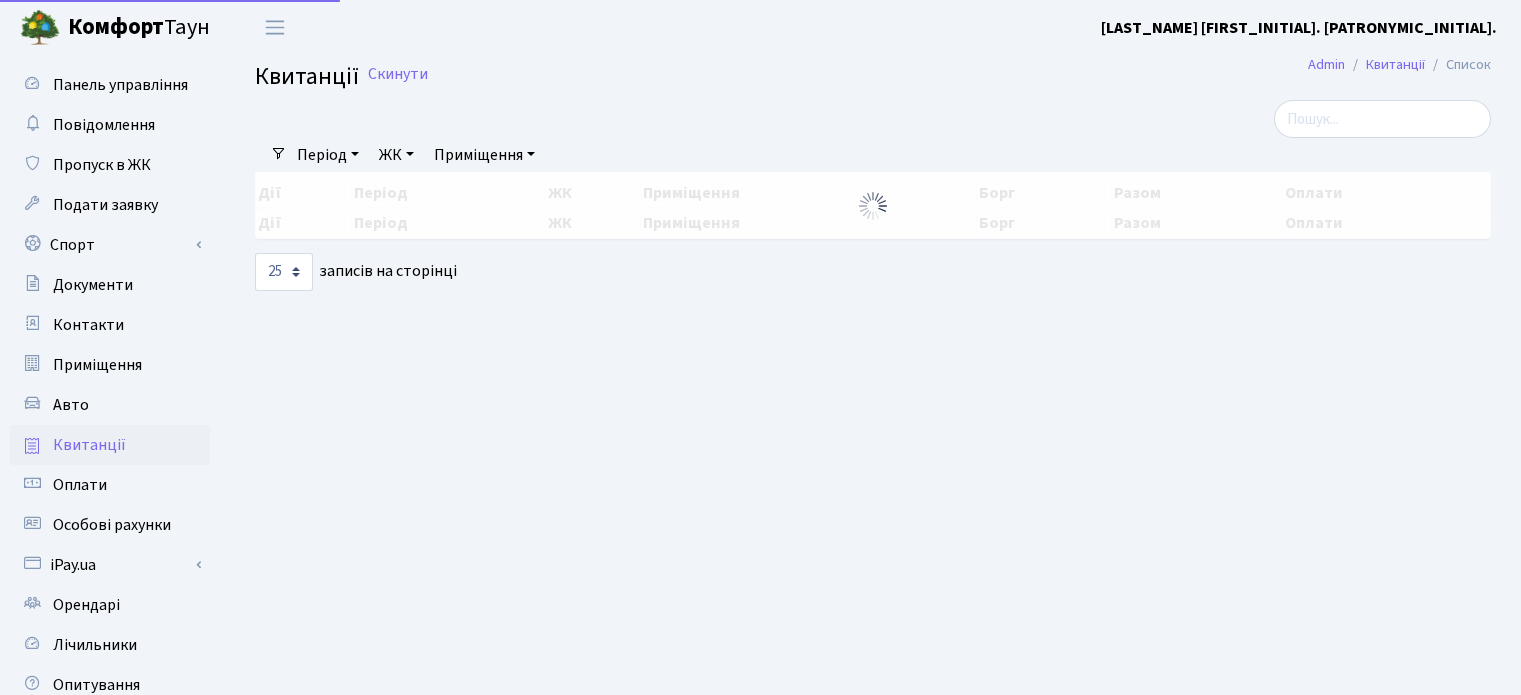 scroll, scrollTop: 0, scrollLeft: 0, axis: both 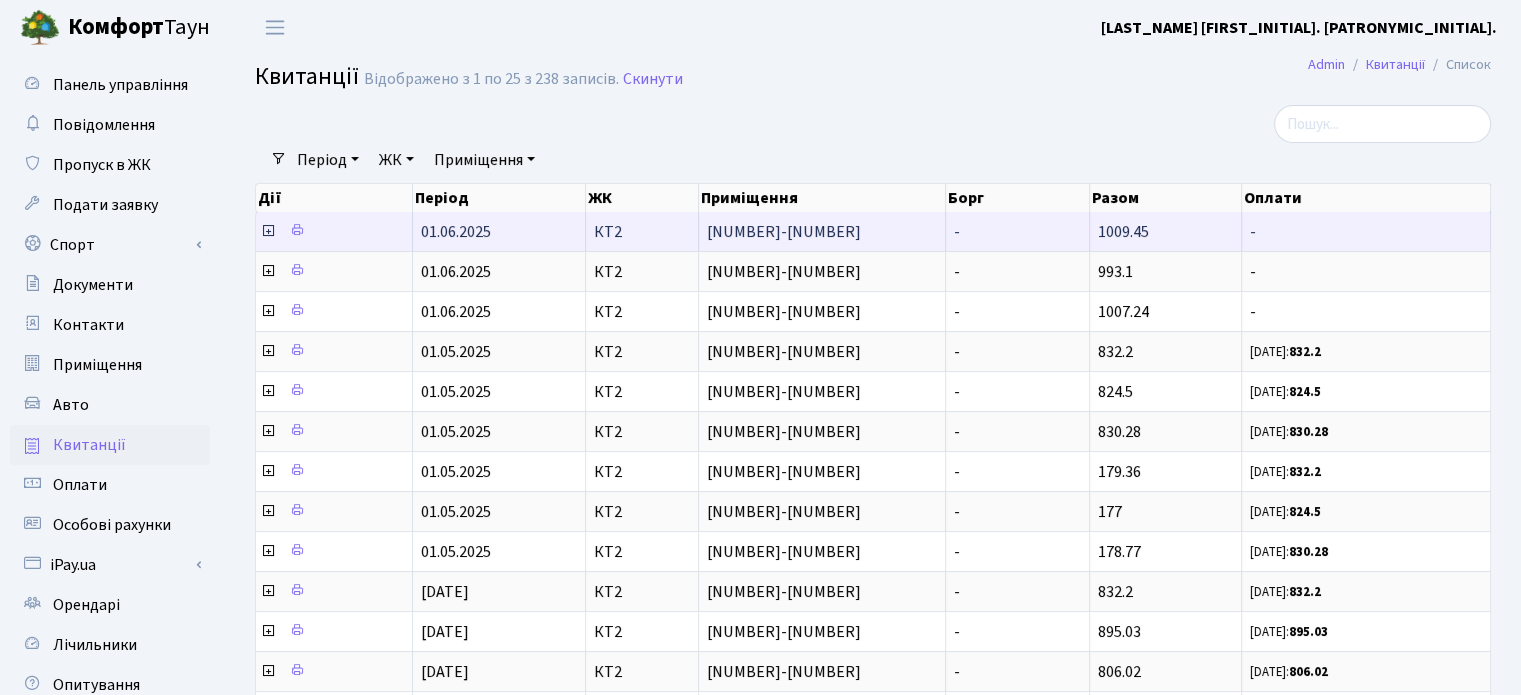 click at bounding box center (268, 231) 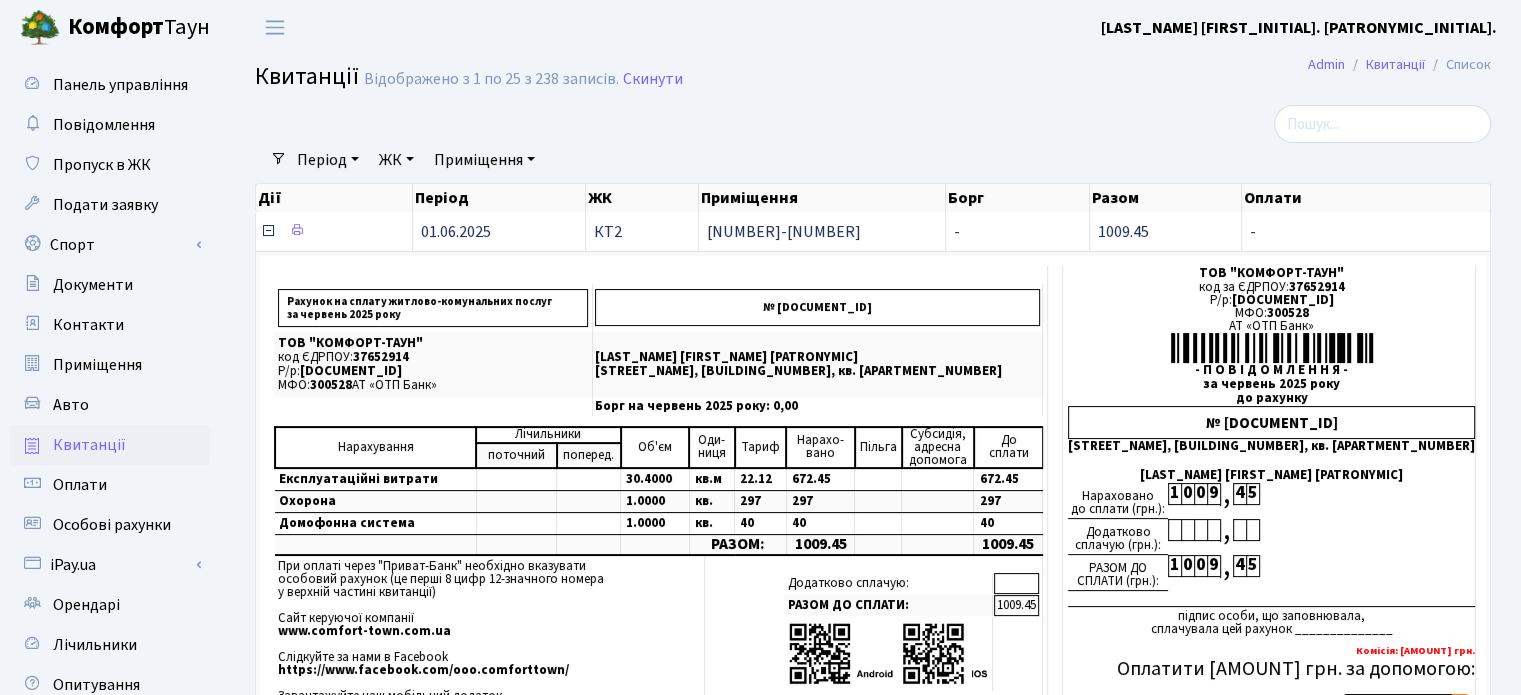 click at bounding box center (268, 231) 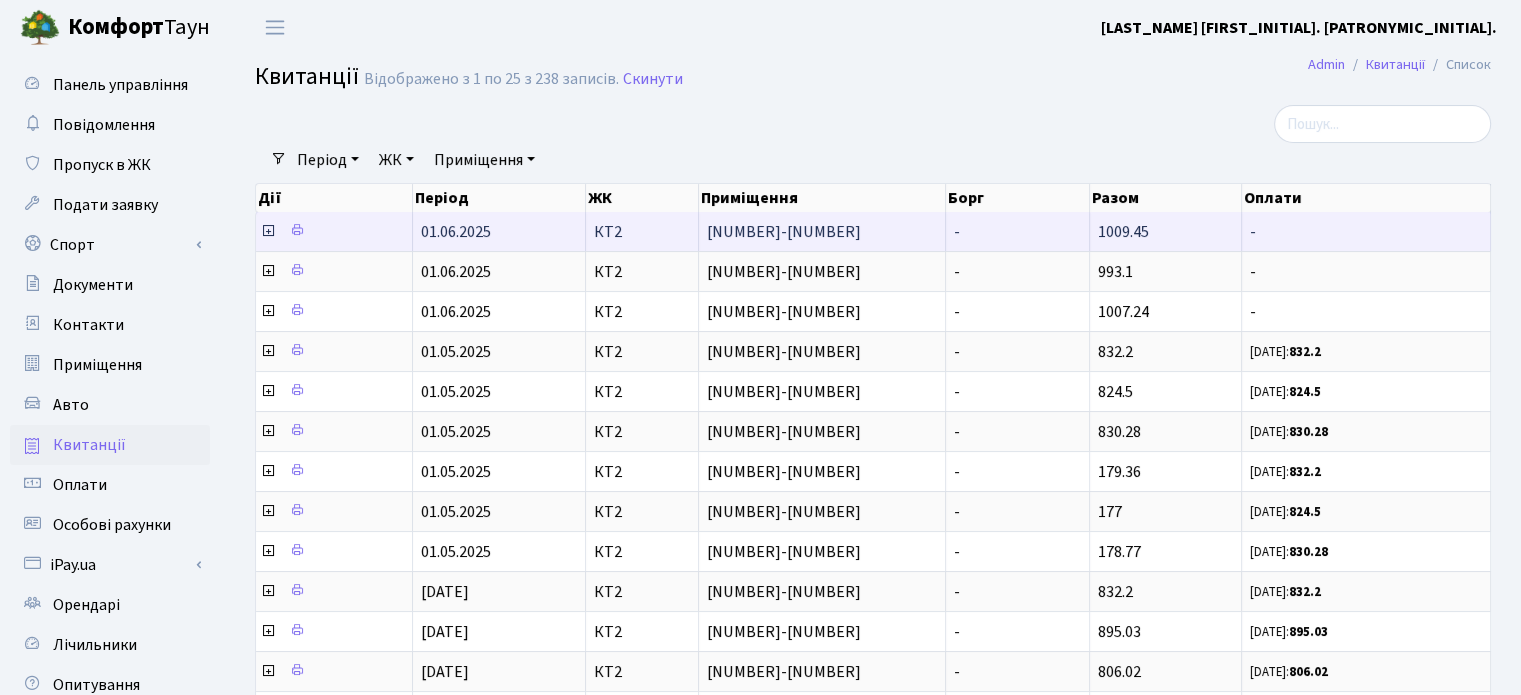 click at bounding box center [268, 231] 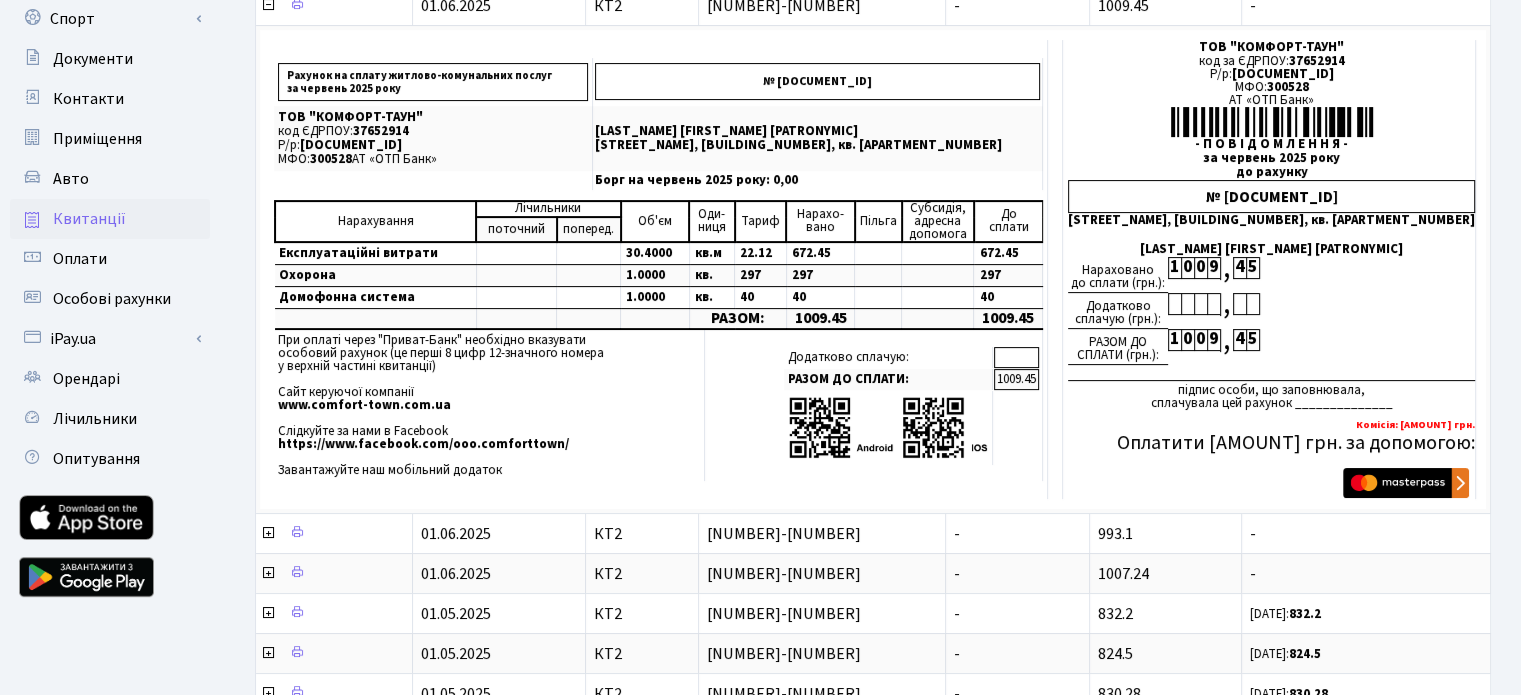 scroll, scrollTop: 241, scrollLeft: 0, axis: vertical 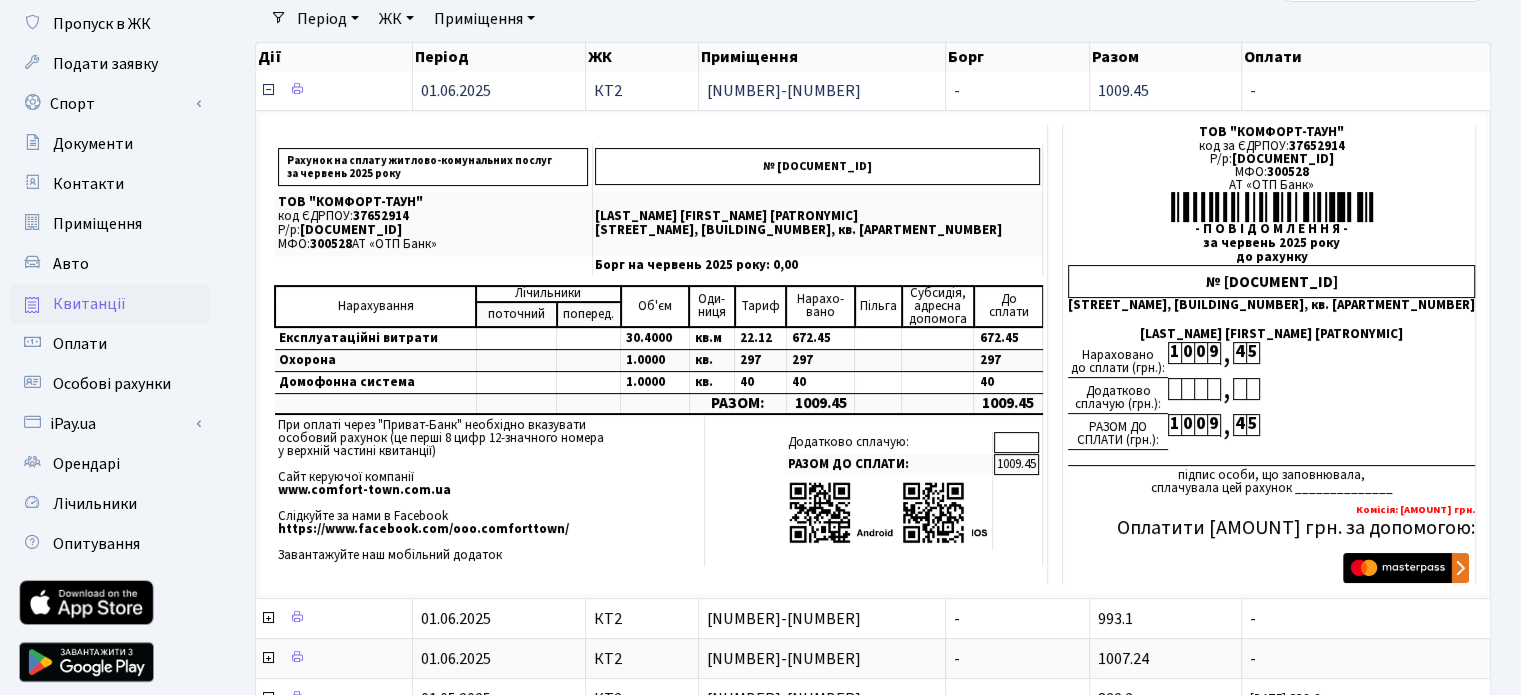 click at bounding box center [268, 90] 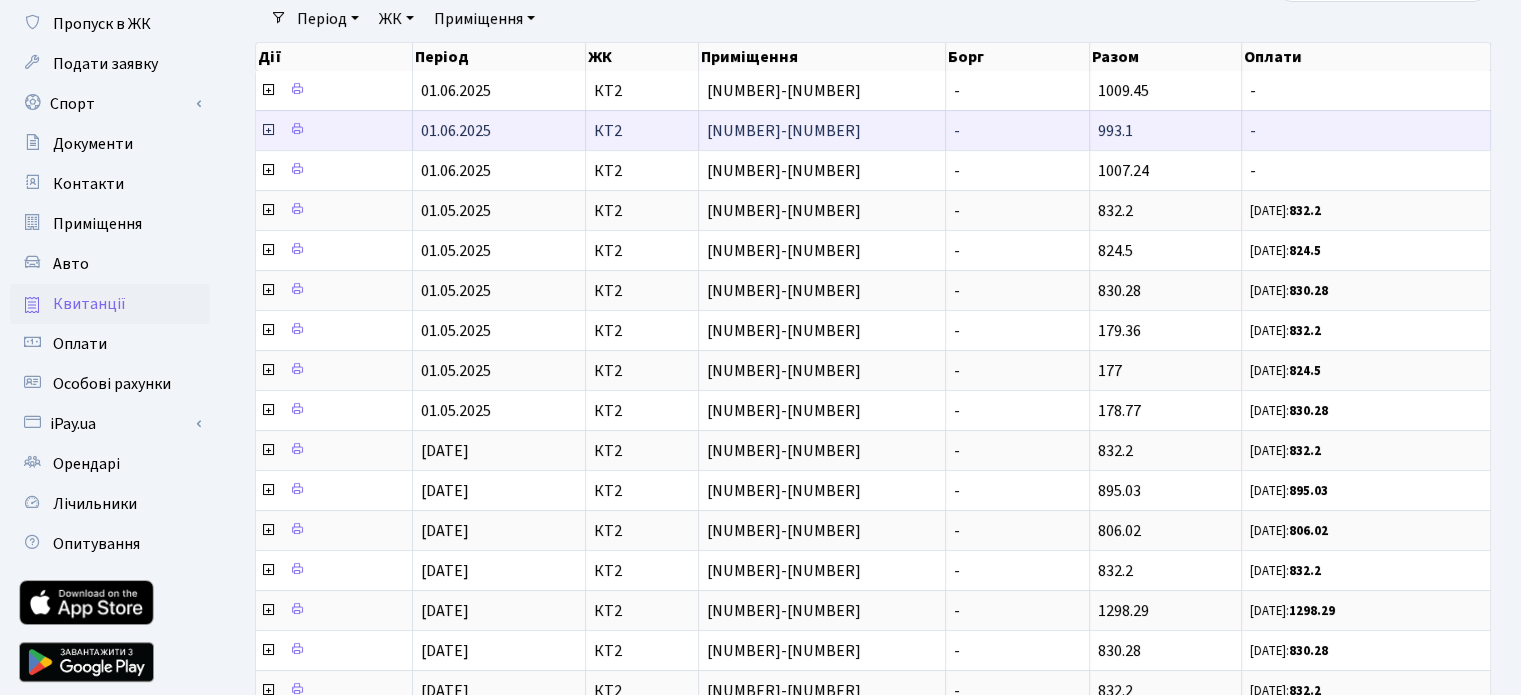 click at bounding box center (268, 130) 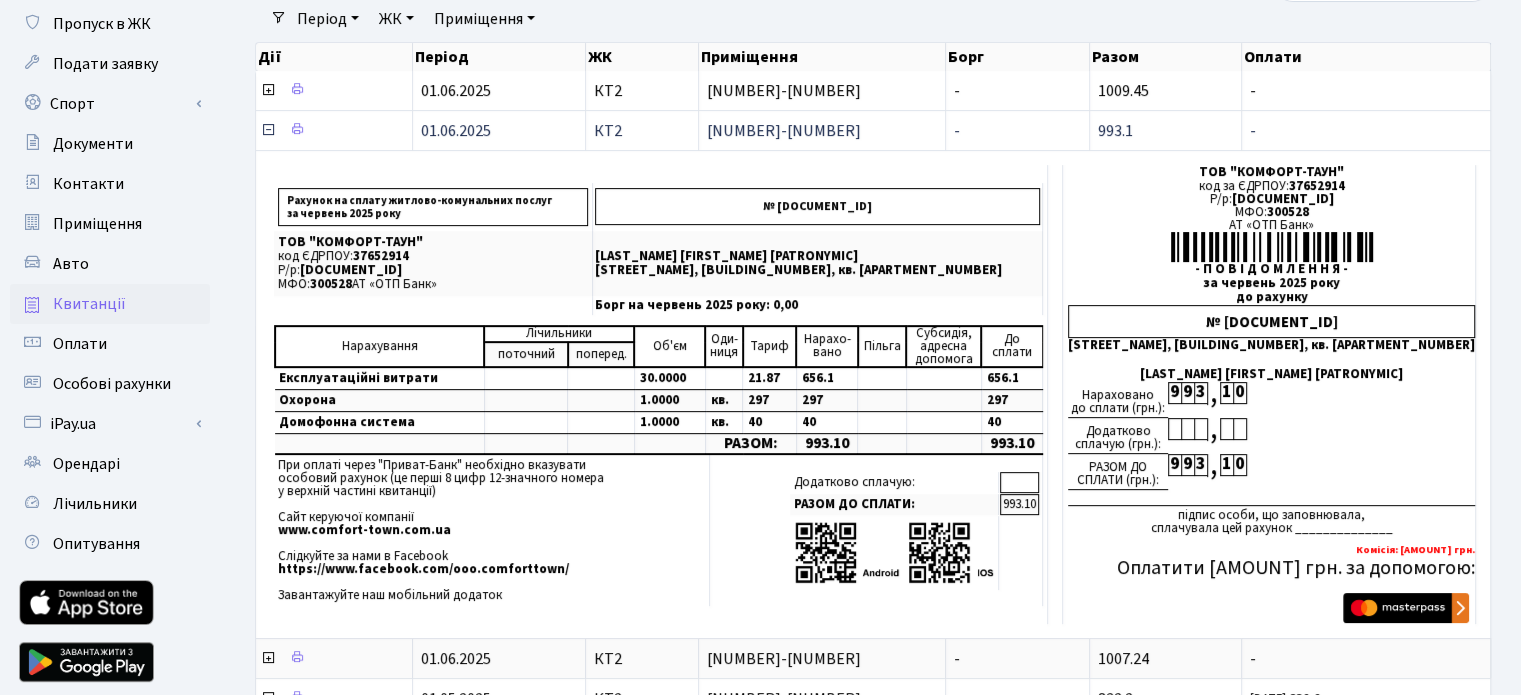 click at bounding box center [268, 130] 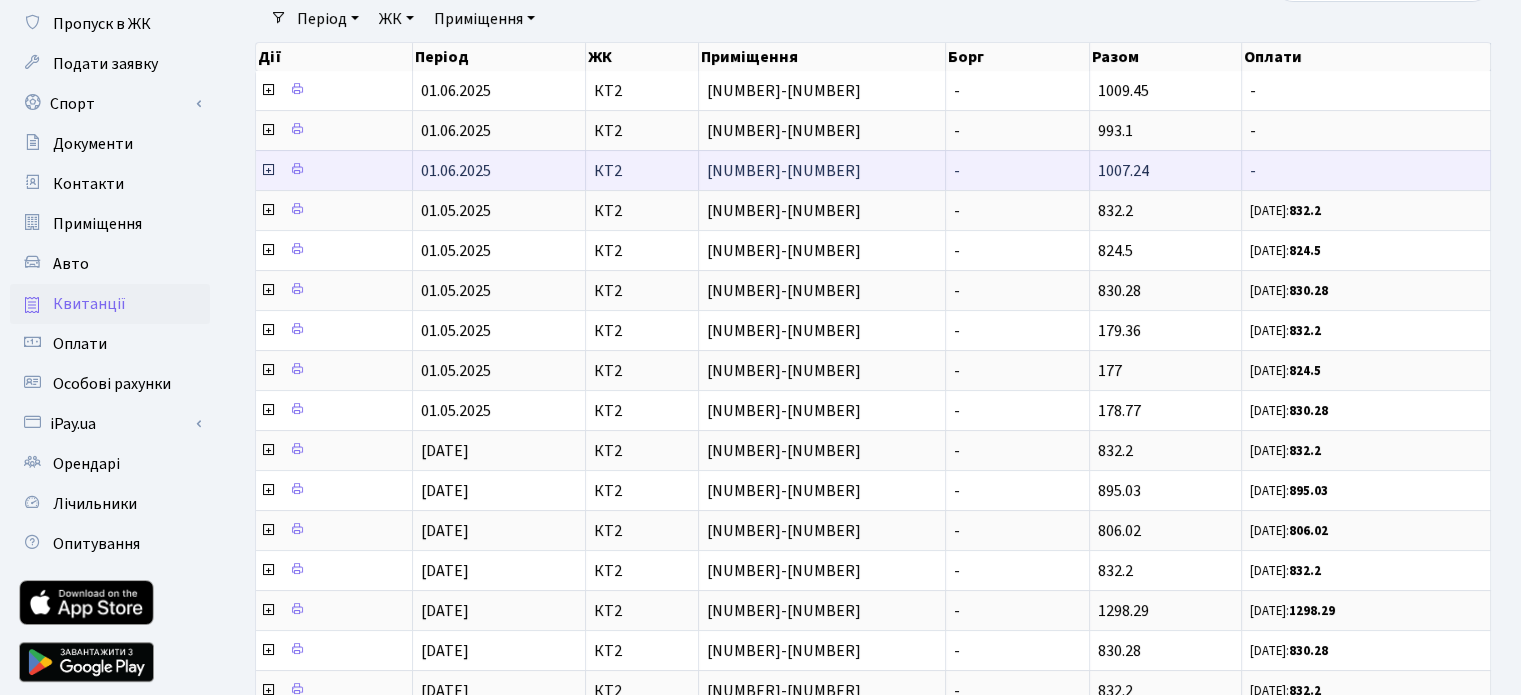 click at bounding box center [268, 90] 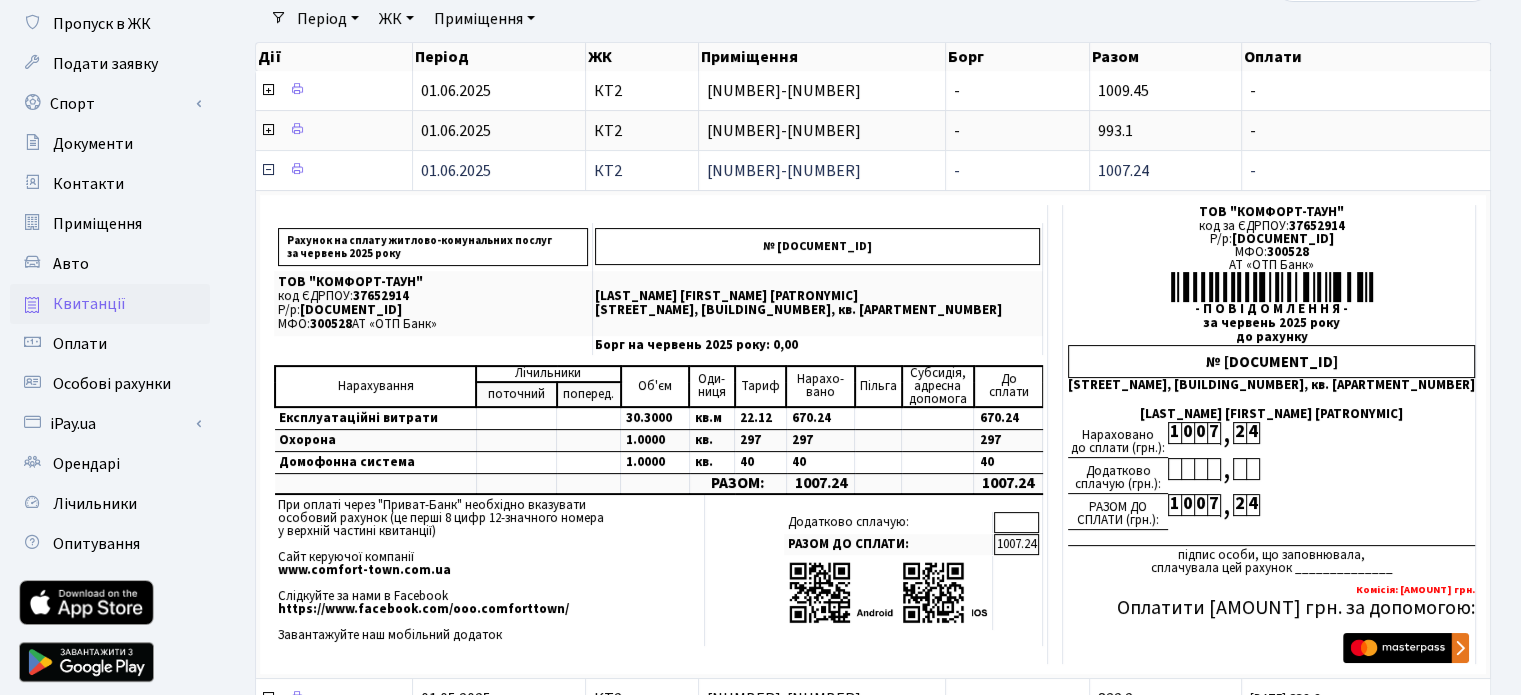 click at bounding box center [268, 170] 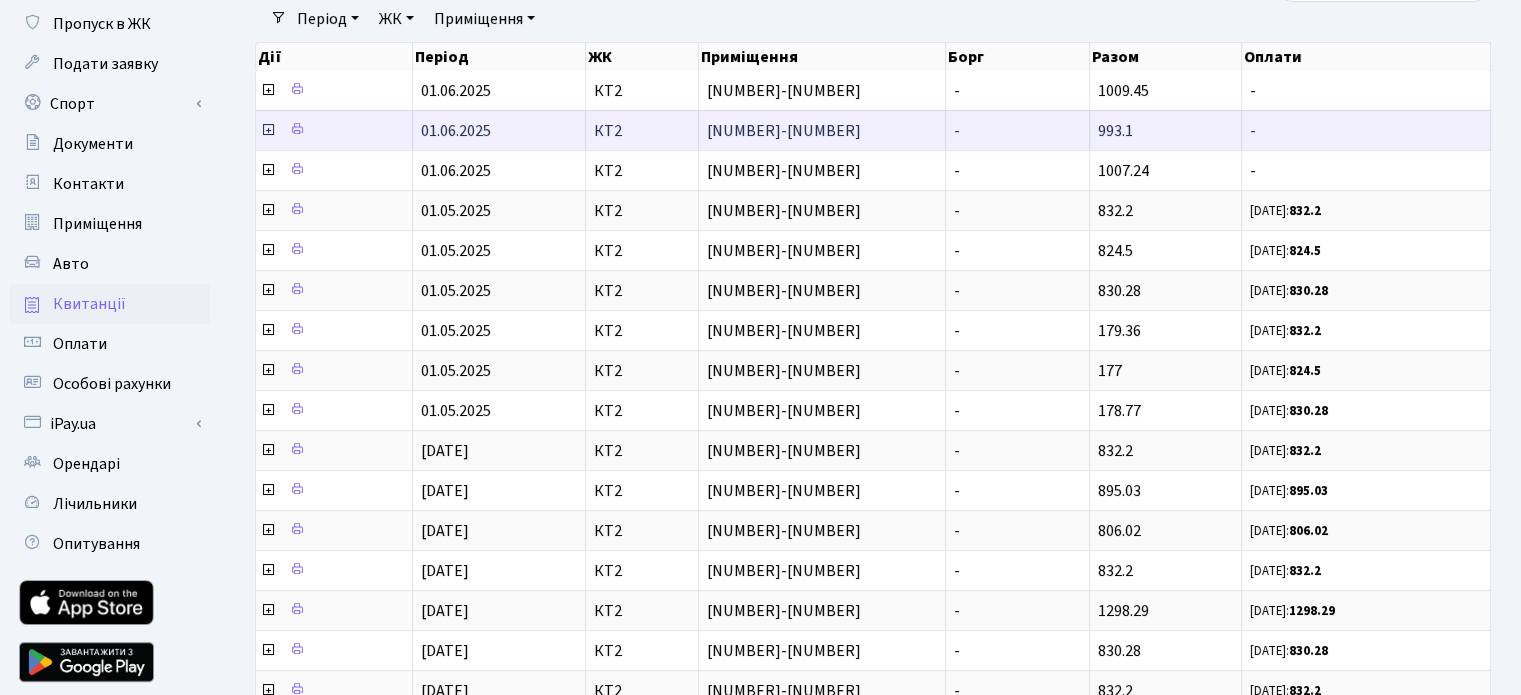 click at bounding box center (268, 130) 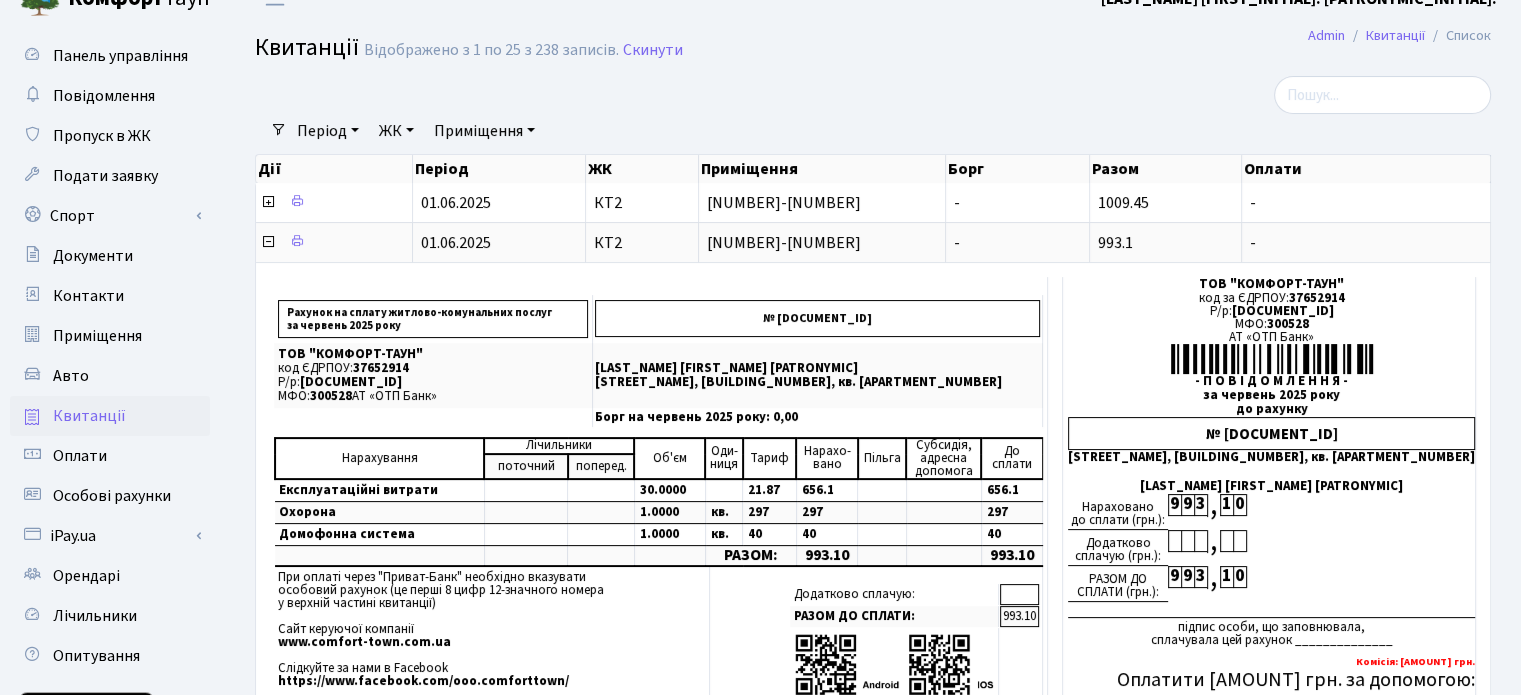 scroll, scrollTop: 27, scrollLeft: 0, axis: vertical 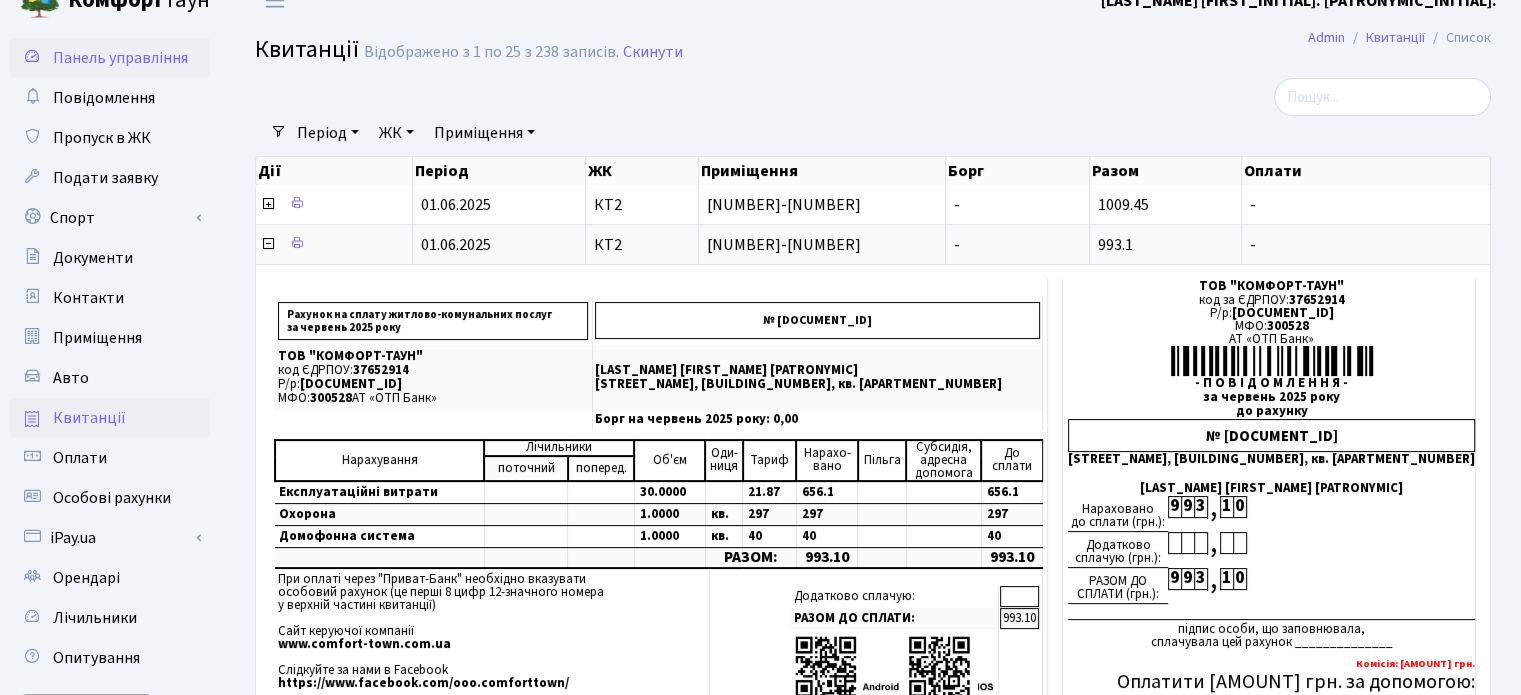 click on "Панель управління" at bounding box center [120, 58] 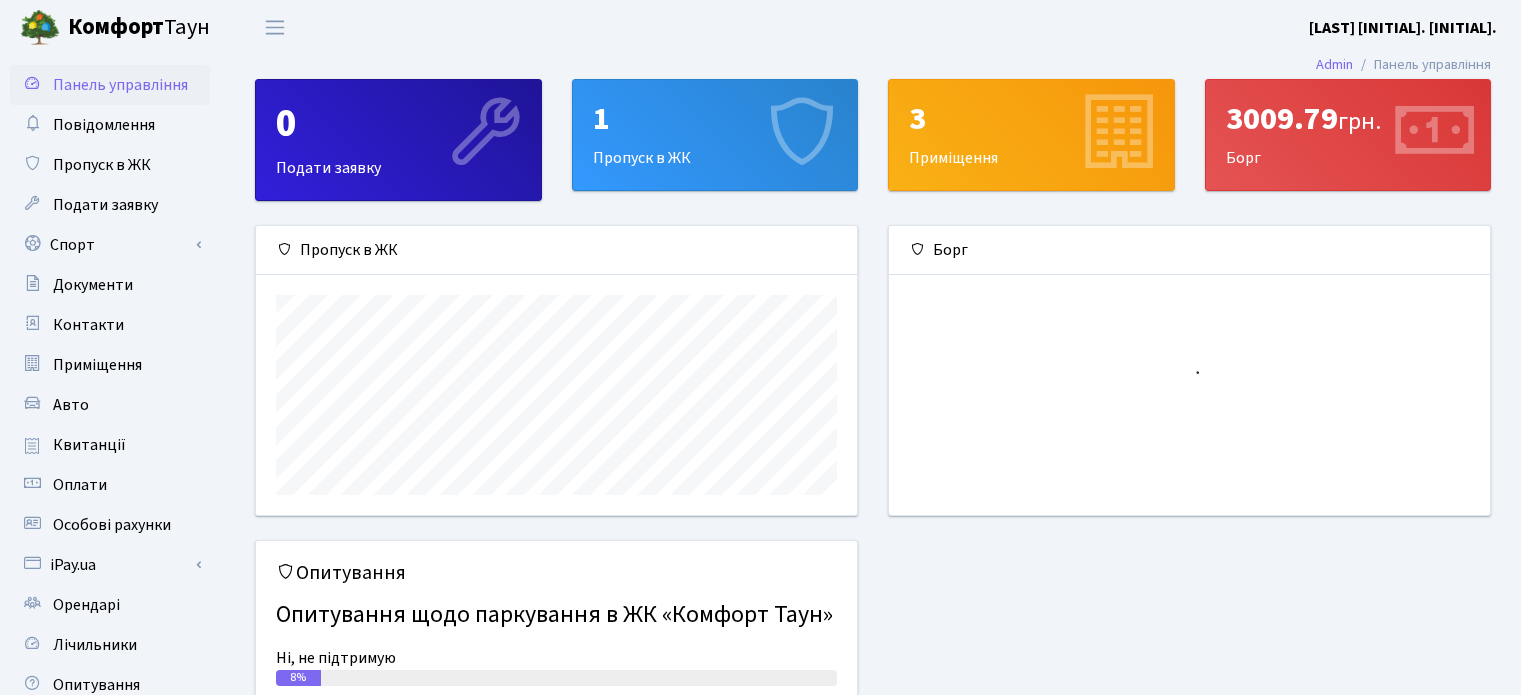 scroll, scrollTop: 0, scrollLeft: 0, axis: both 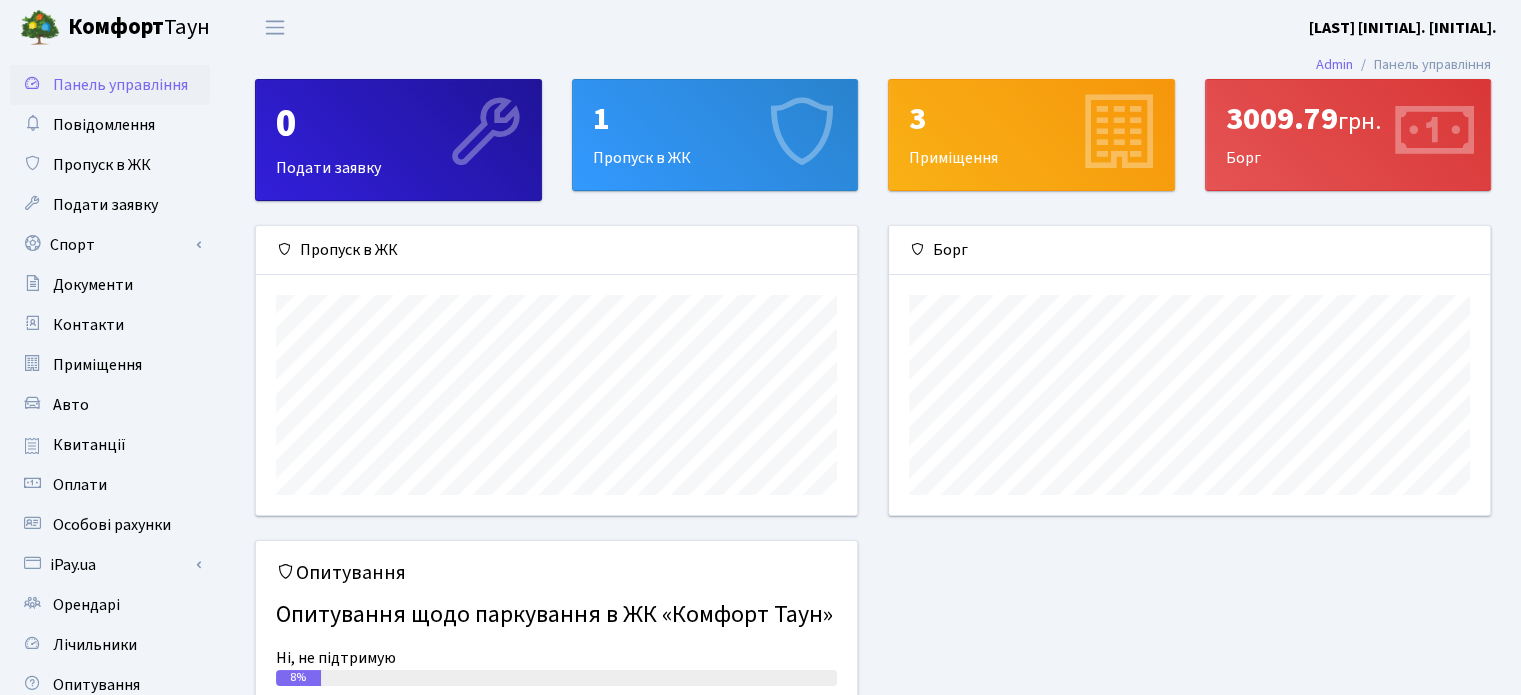 click on "1
Пропуск в ЖК" at bounding box center (715, 135) 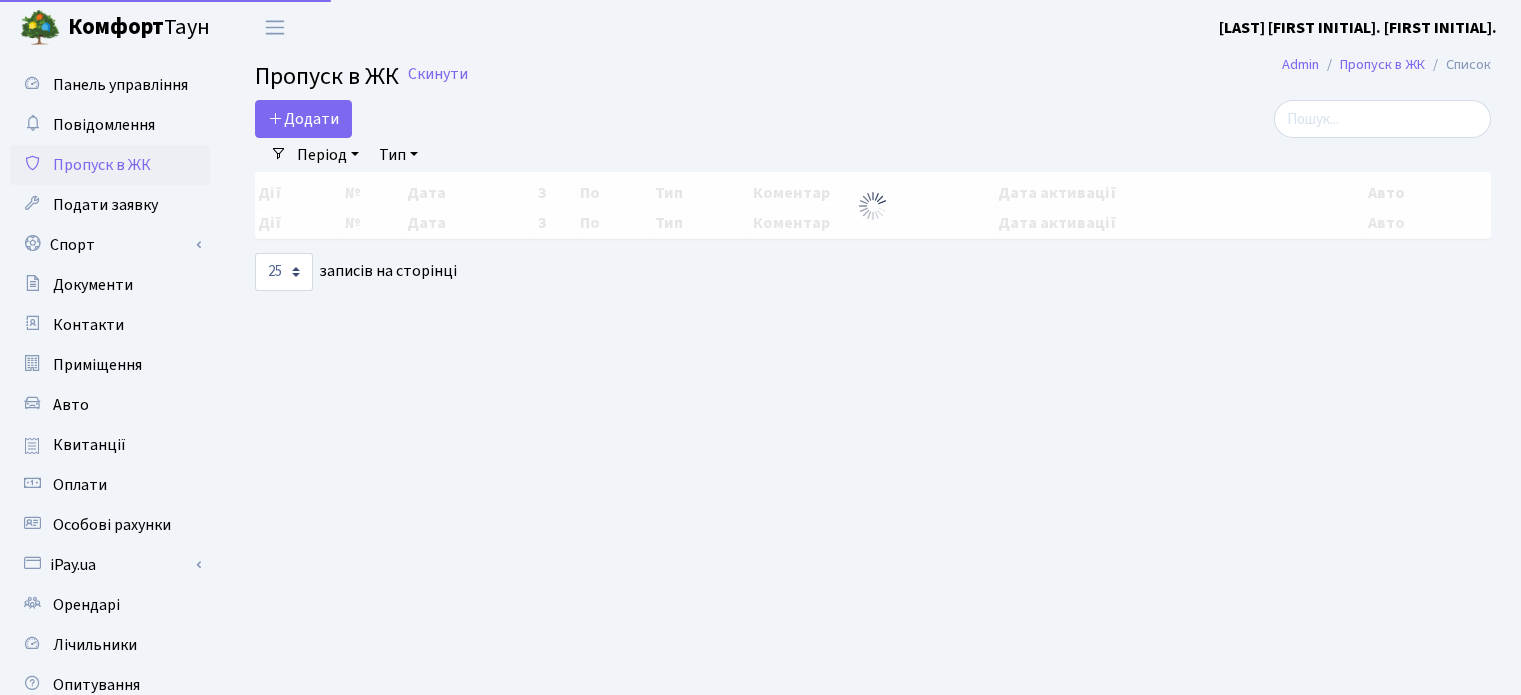 scroll, scrollTop: 0, scrollLeft: 0, axis: both 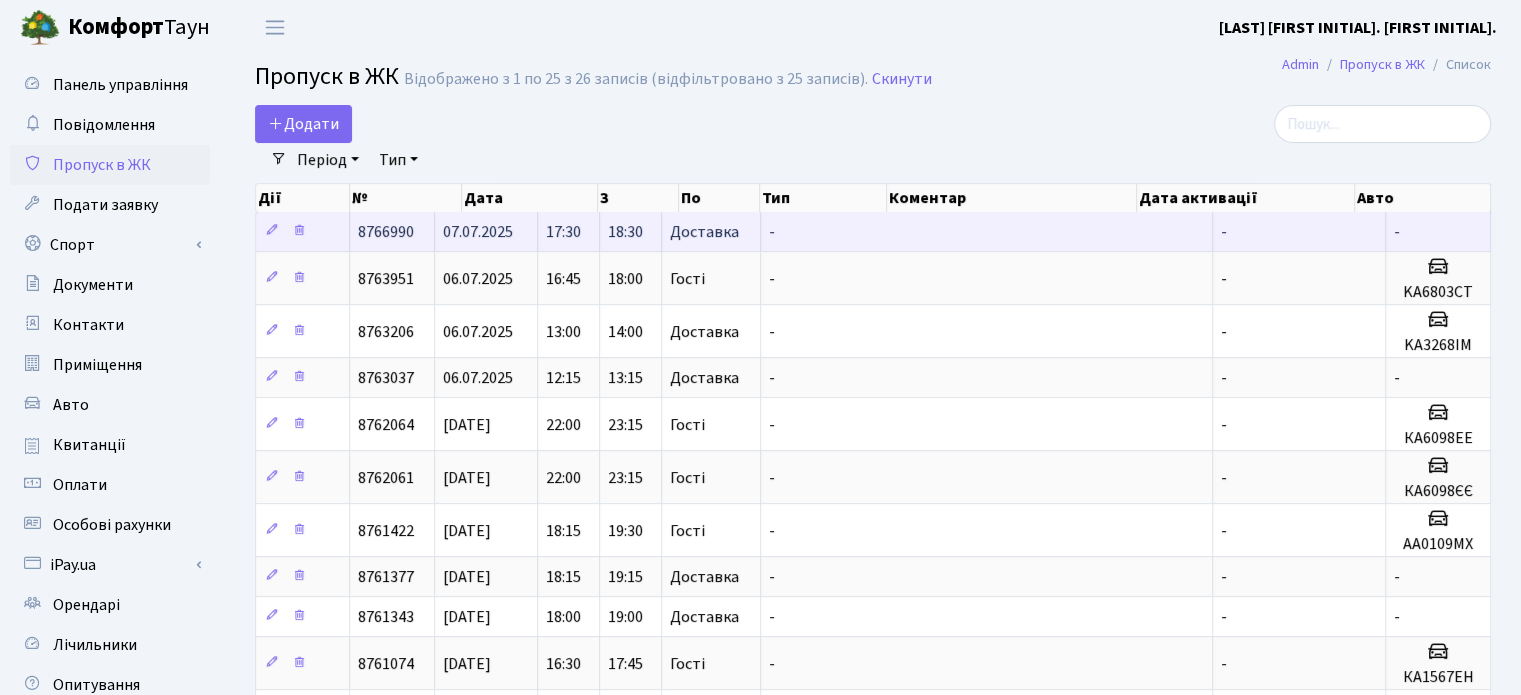 click on "8766990" at bounding box center (386, 232) 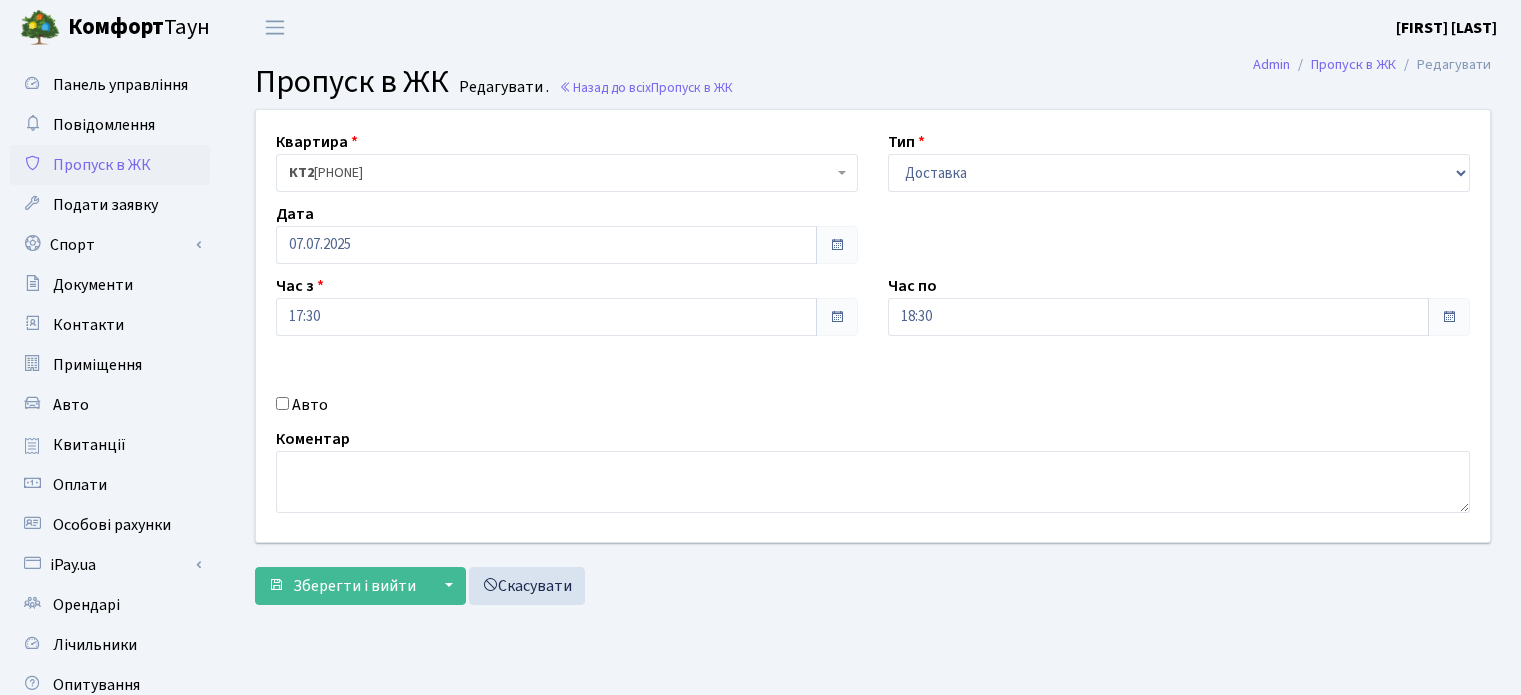 scroll, scrollTop: 0, scrollLeft: 0, axis: both 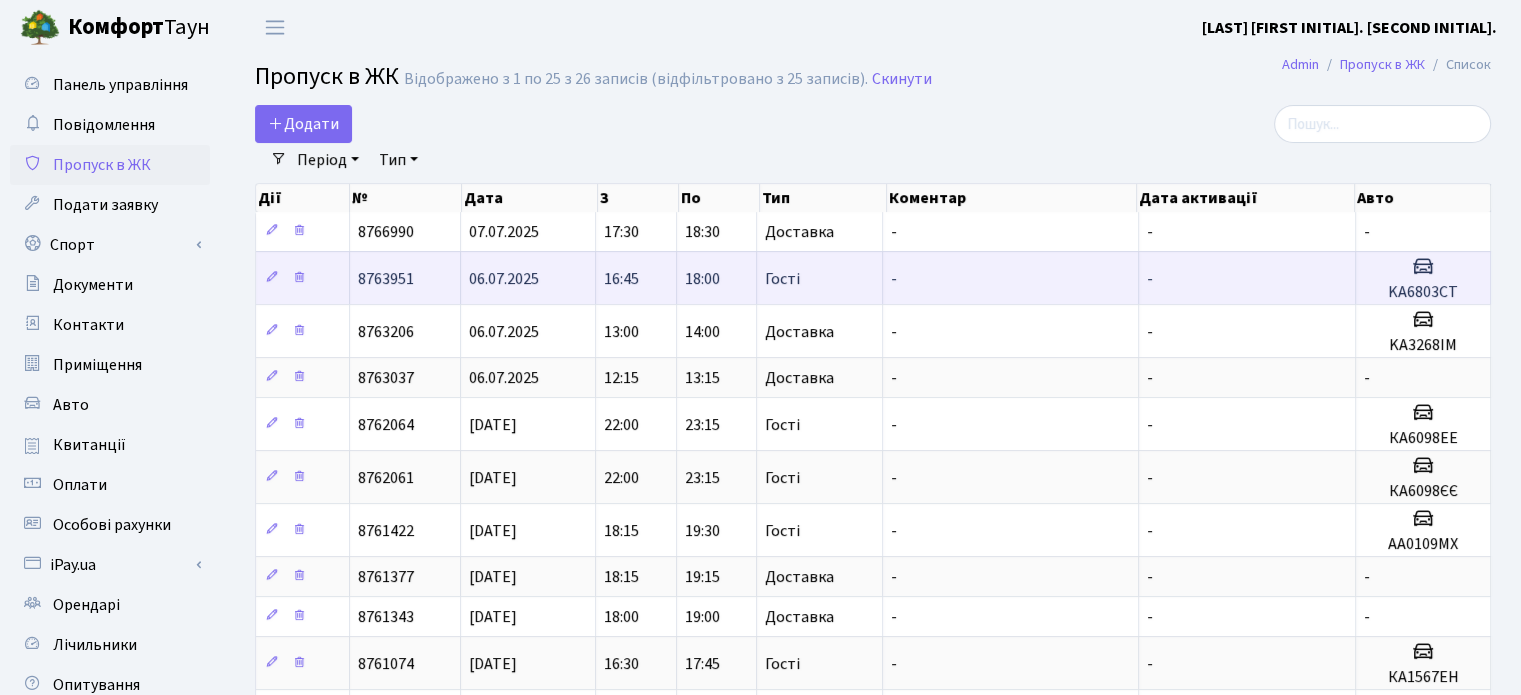click on "8763951" at bounding box center [386, 279] 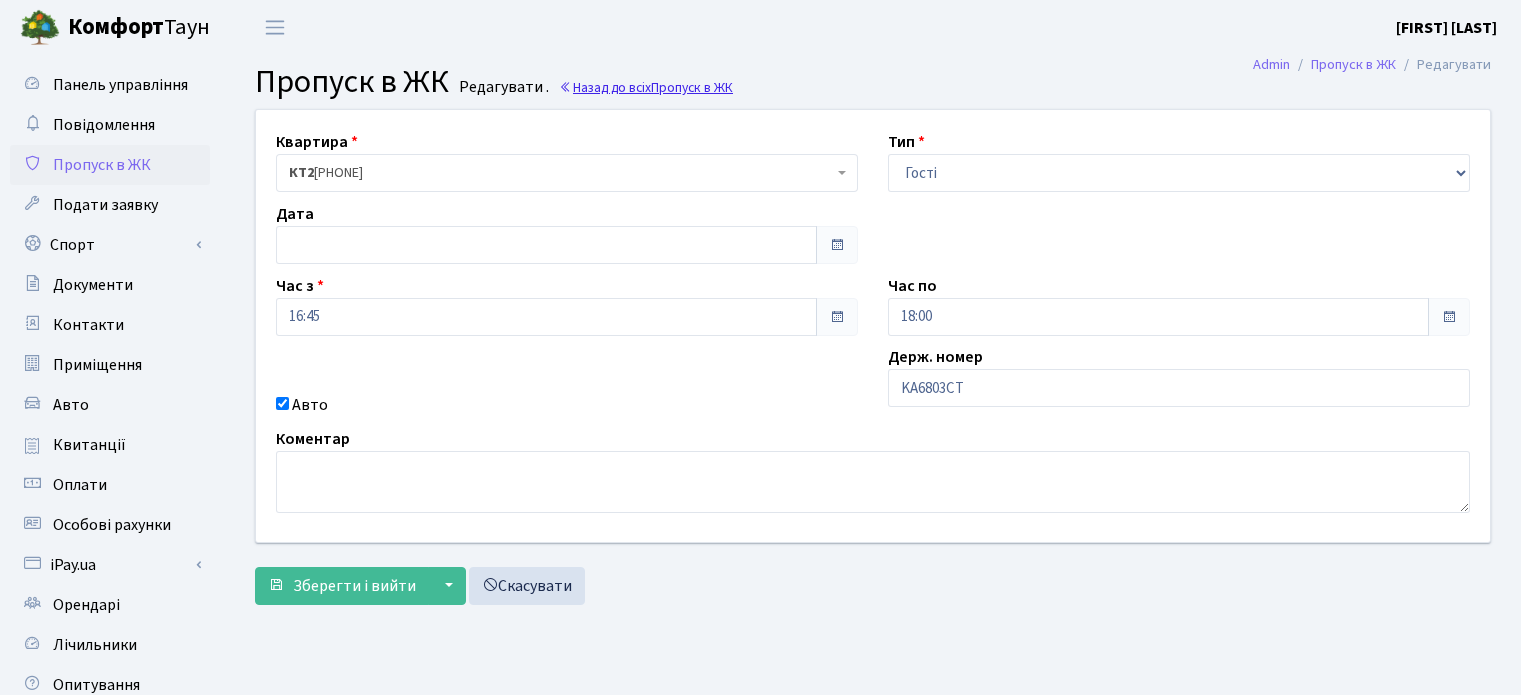 scroll, scrollTop: 0, scrollLeft: 0, axis: both 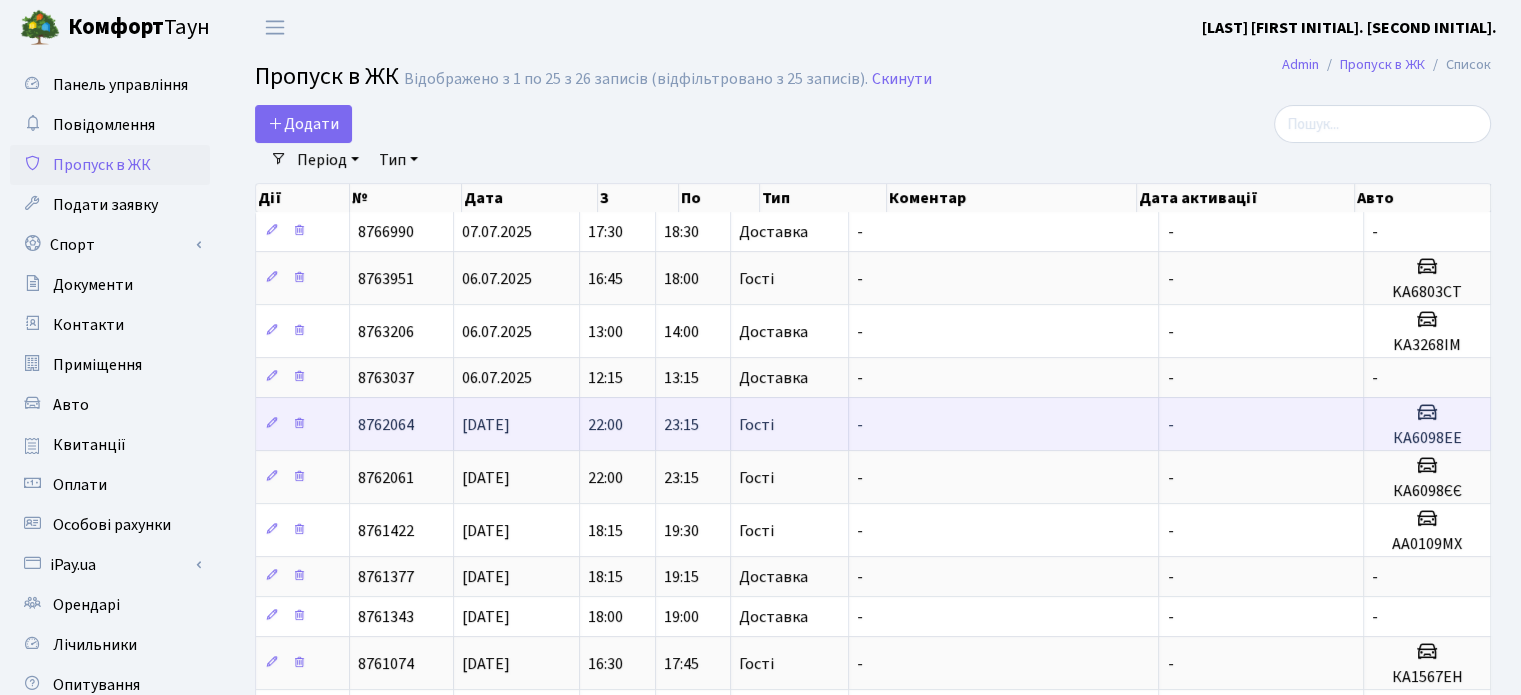 click on "8762064" at bounding box center [386, 232] 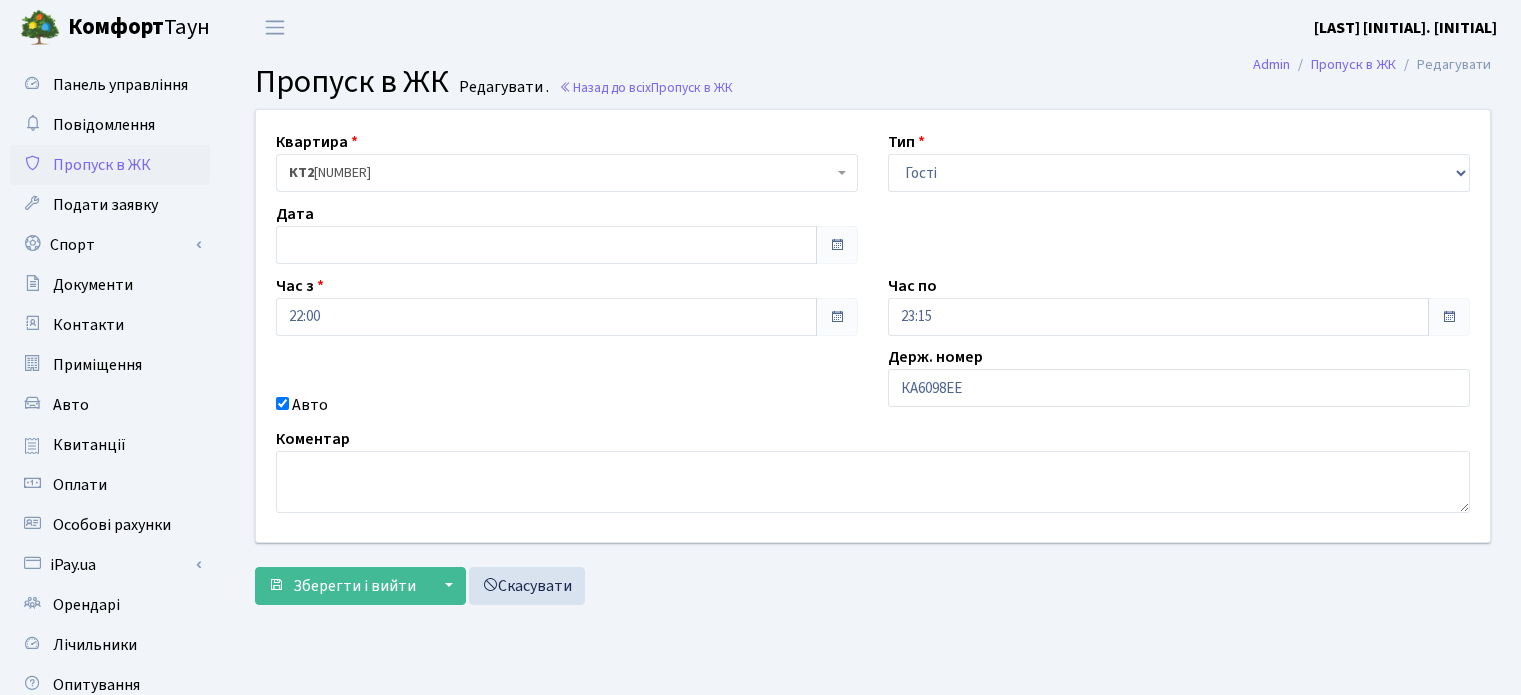 scroll, scrollTop: 0, scrollLeft: 0, axis: both 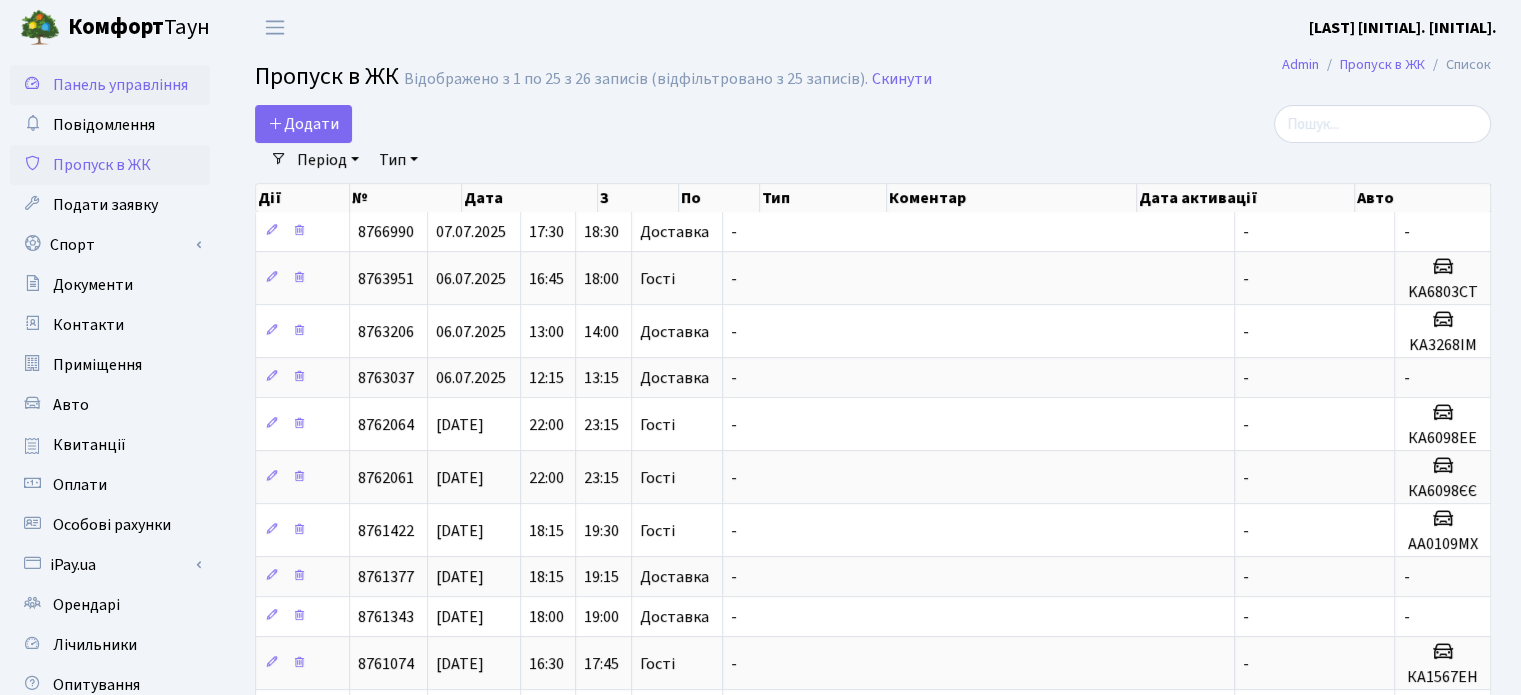 click on "Панель управління" at bounding box center [120, 85] 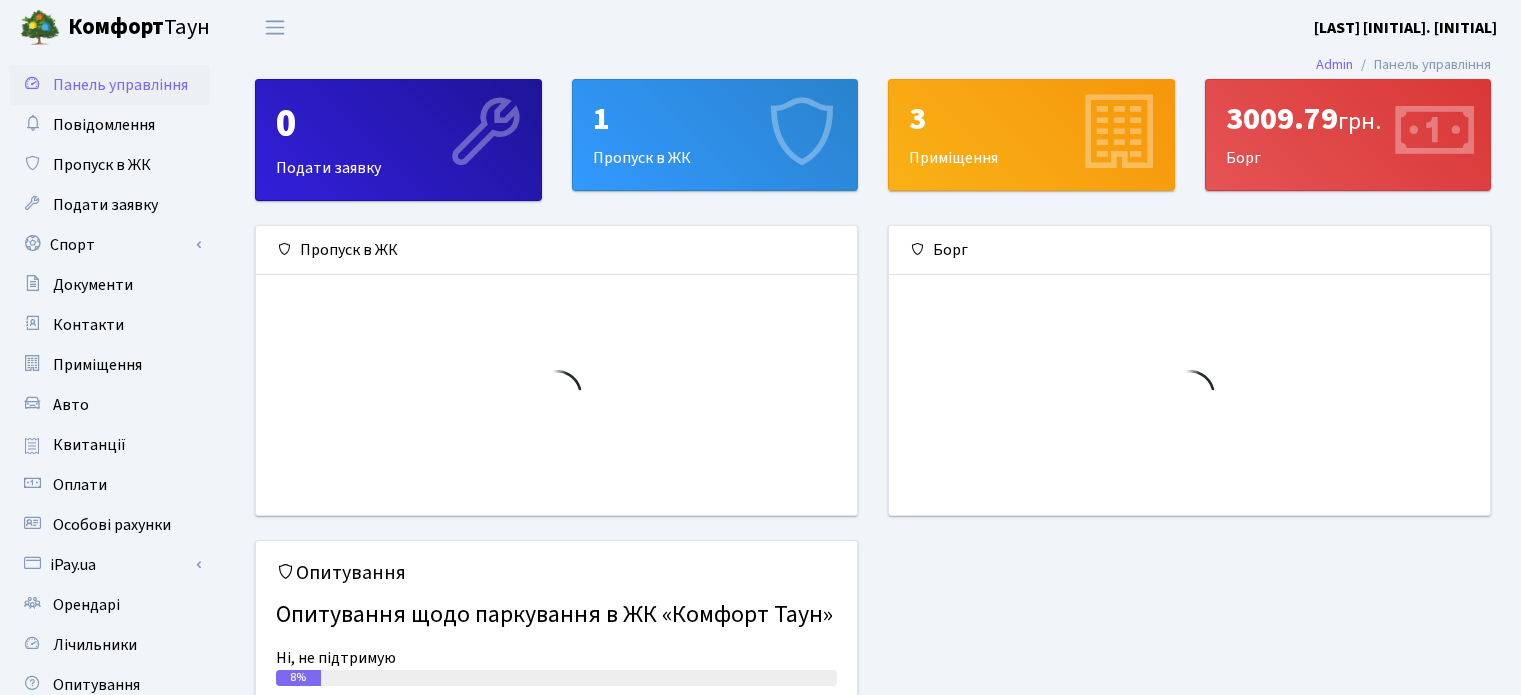 scroll, scrollTop: 0, scrollLeft: 0, axis: both 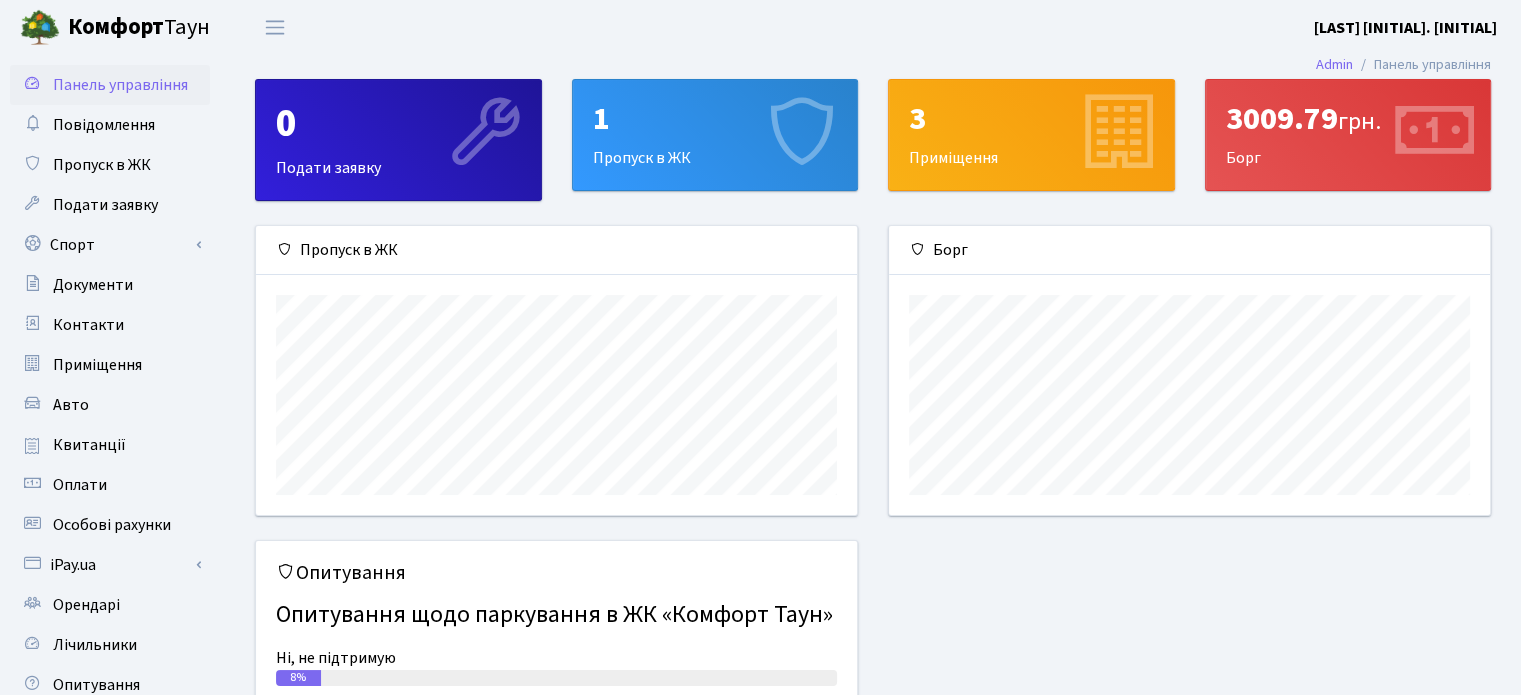click on "Панель управління" at bounding box center [120, 85] 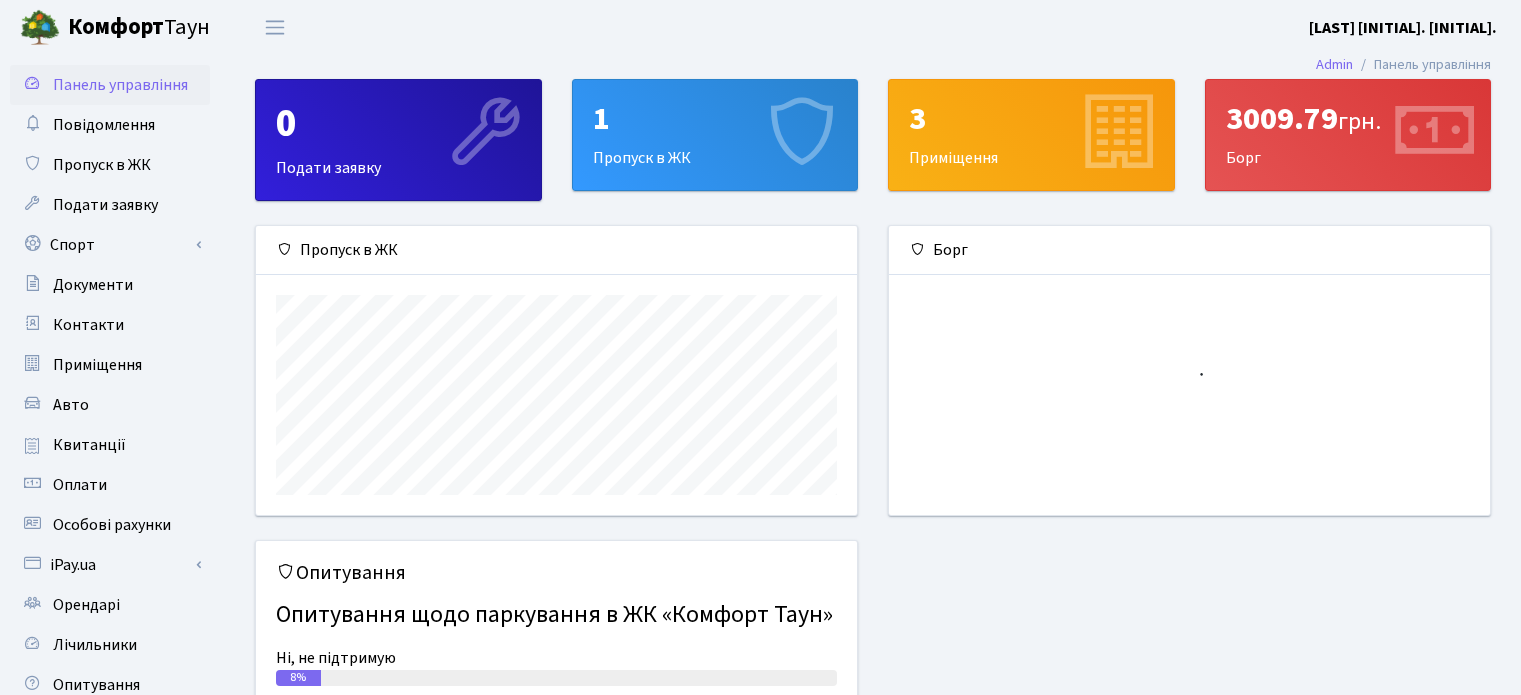 scroll, scrollTop: 0, scrollLeft: 0, axis: both 